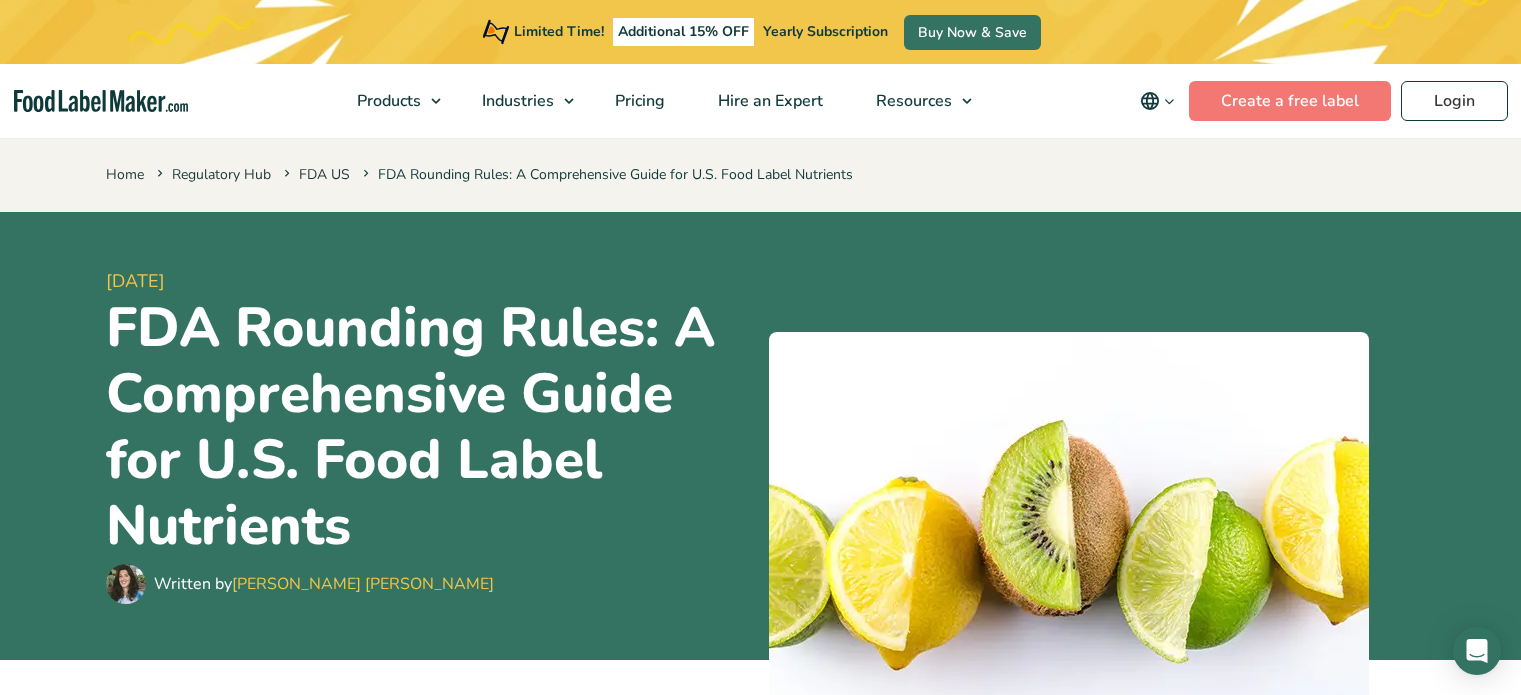 scroll, scrollTop: 1216, scrollLeft: 0, axis: vertical 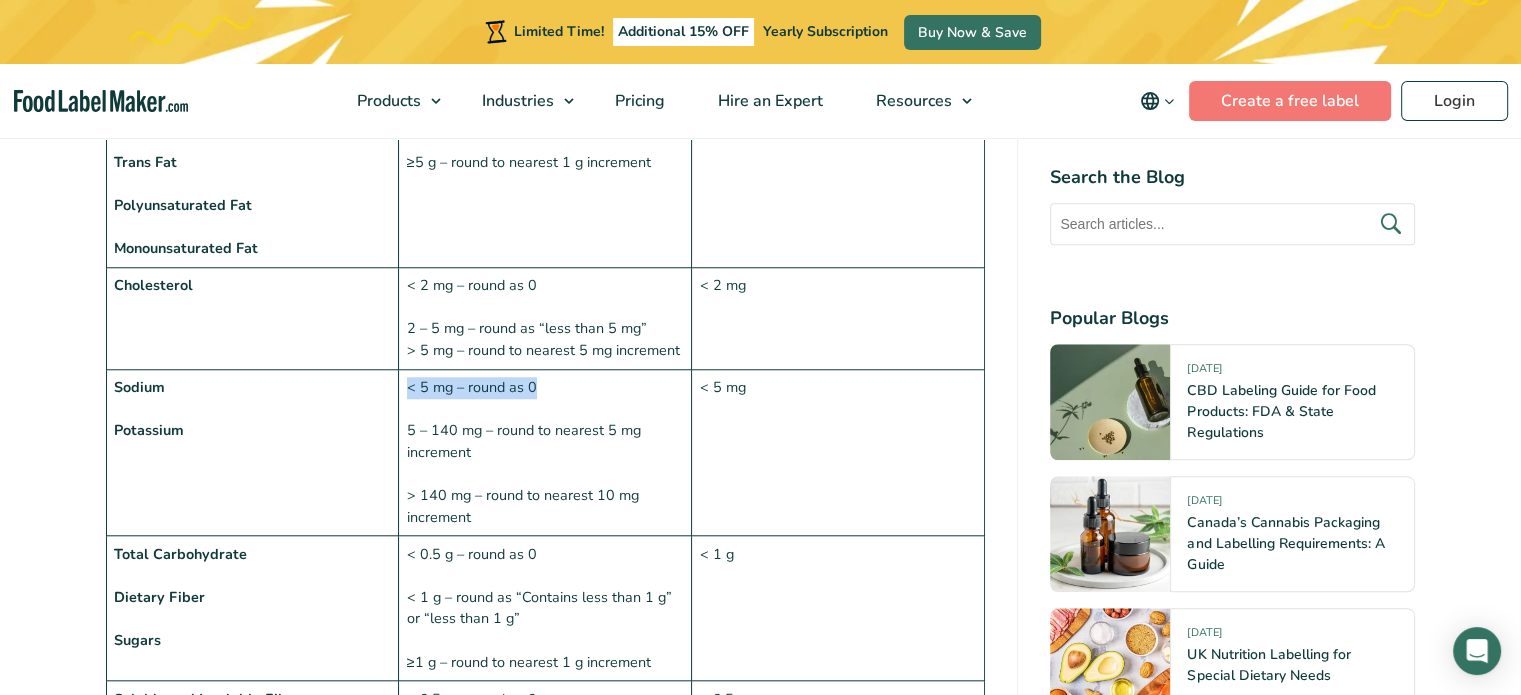 drag, startPoint x: 560, startPoint y: 391, endPoint x: 403, endPoint y: 390, distance: 157.00319 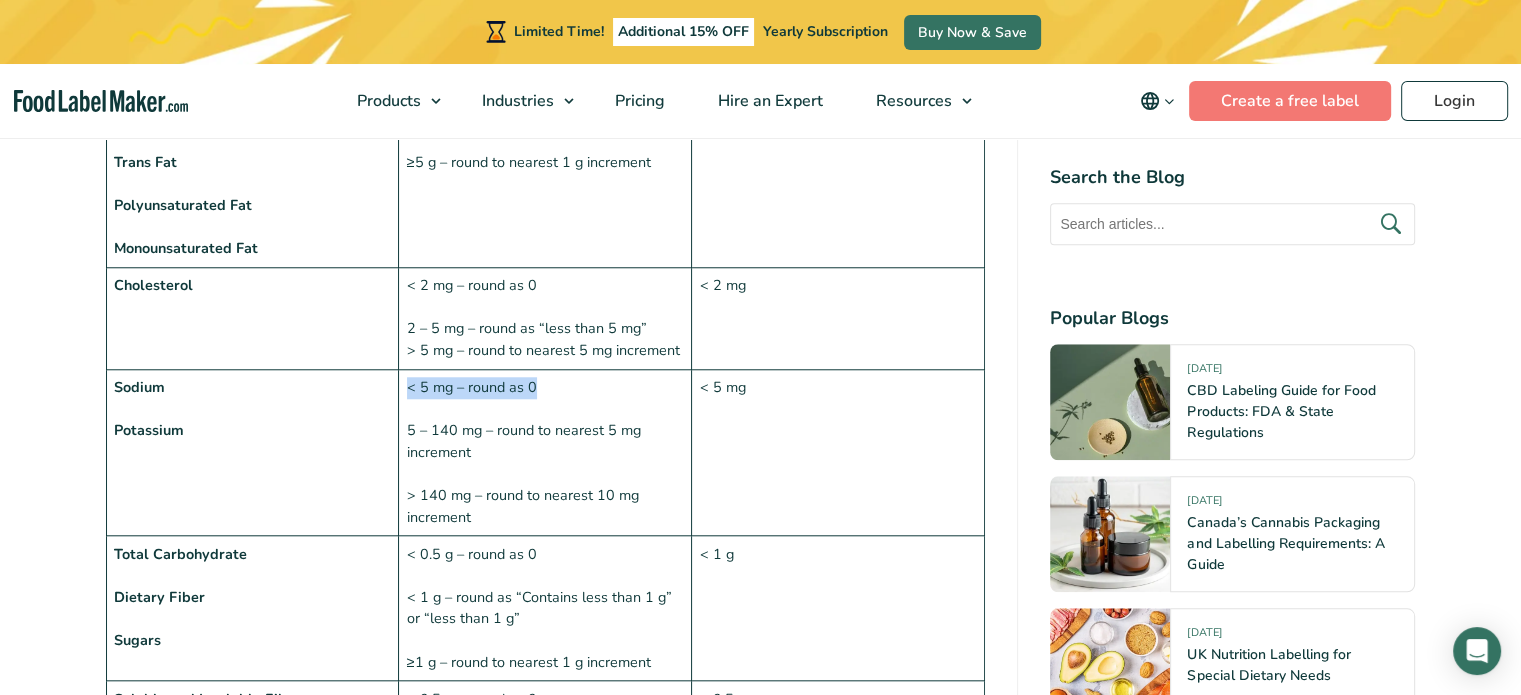 copy on "< 5 mg – round as 0" 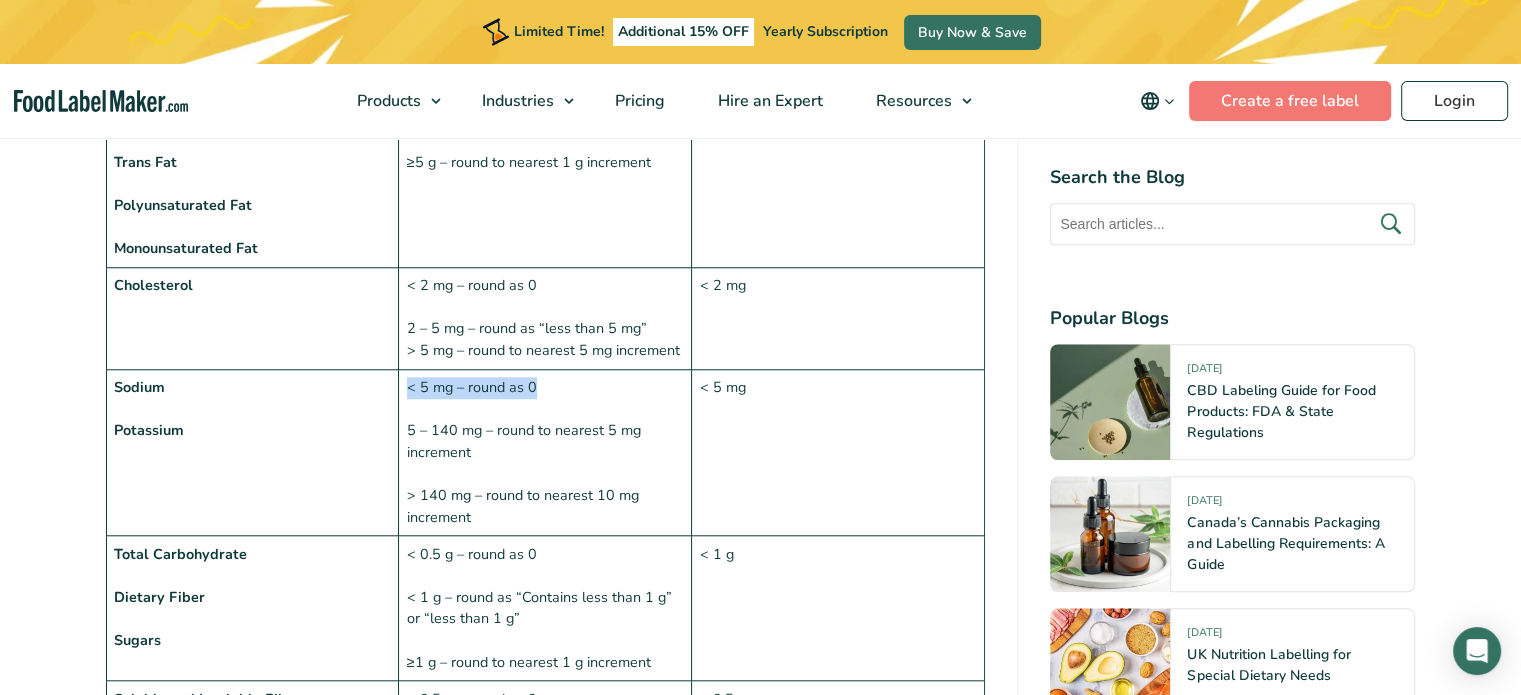 scroll, scrollTop: 1164, scrollLeft: 0, axis: vertical 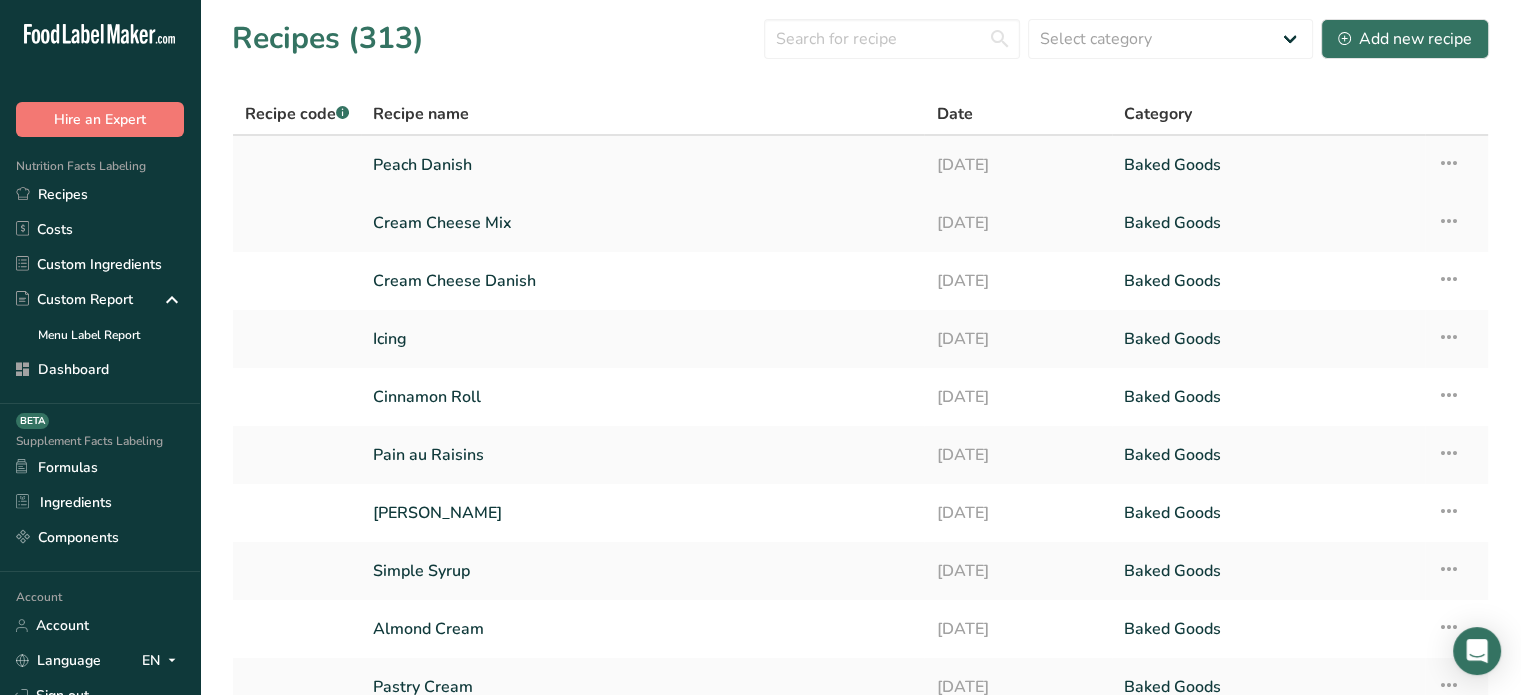 click on "Peach Danish" at bounding box center (642, 165) 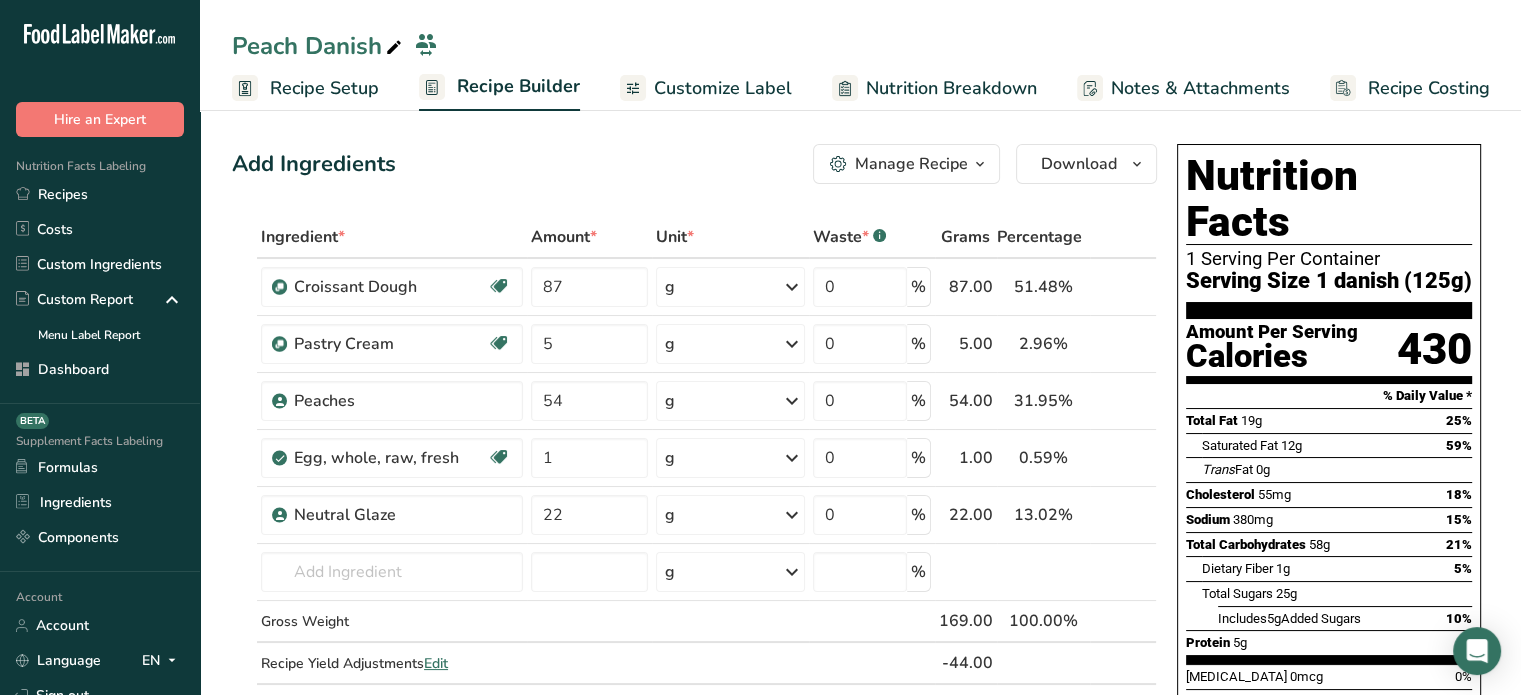 click on "Customize Label" at bounding box center (723, 88) 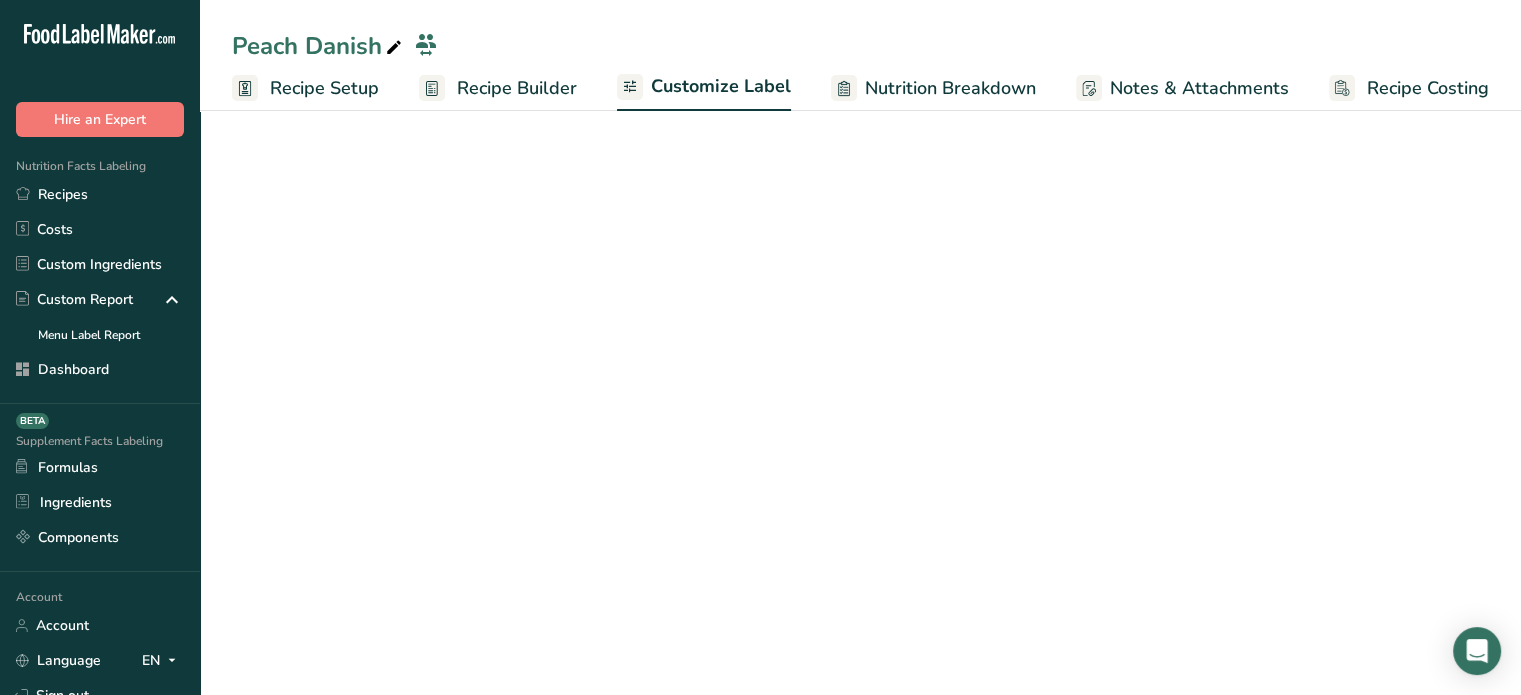 scroll, scrollTop: 0, scrollLeft: 0, axis: both 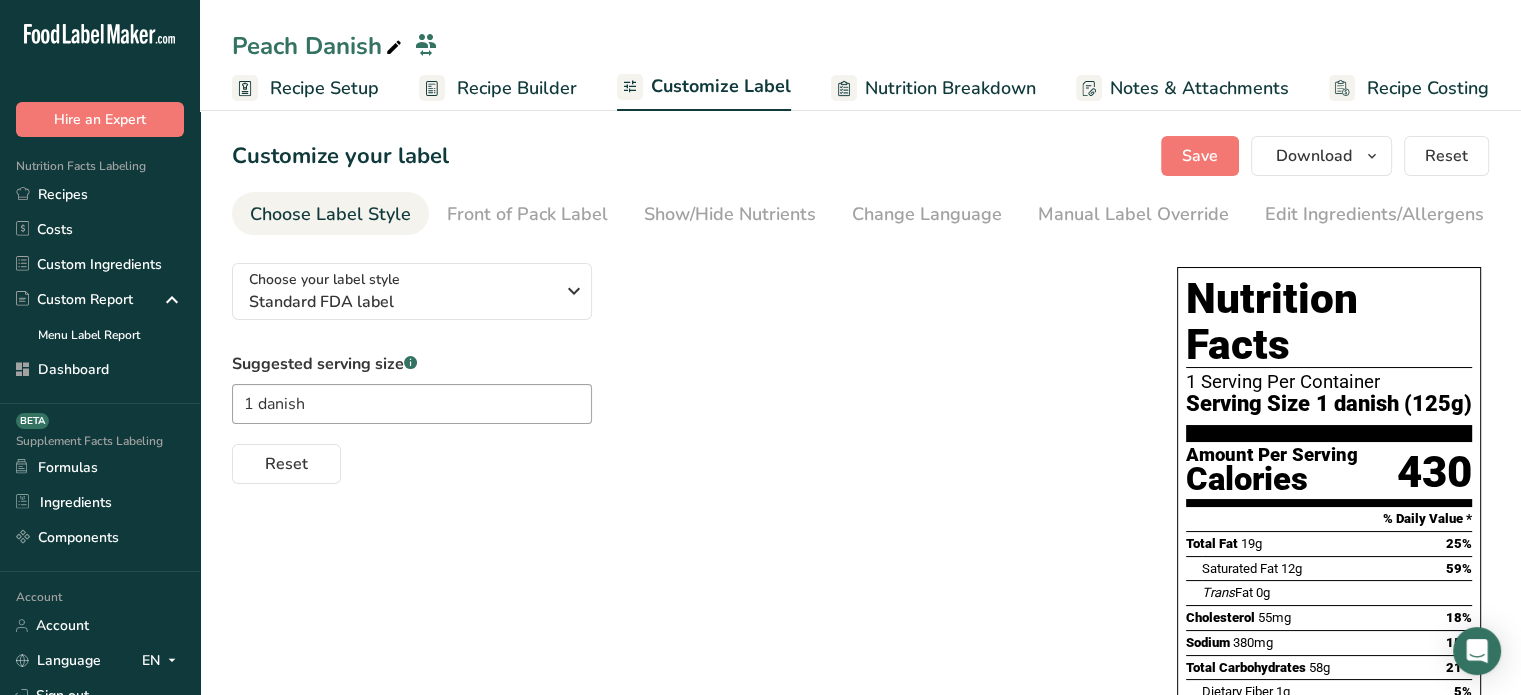 click on "Recipe Builder" at bounding box center [517, 88] 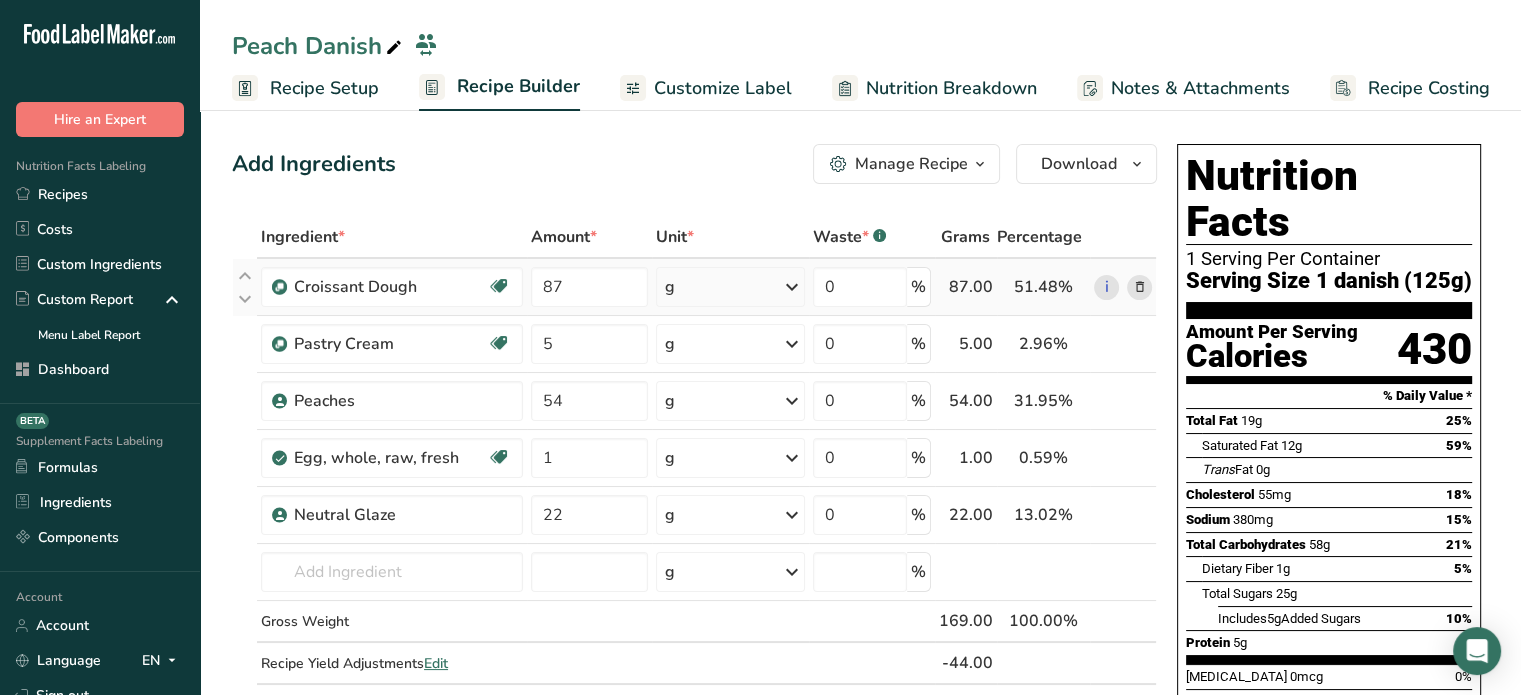 click on "g" at bounding box center (730, 287) 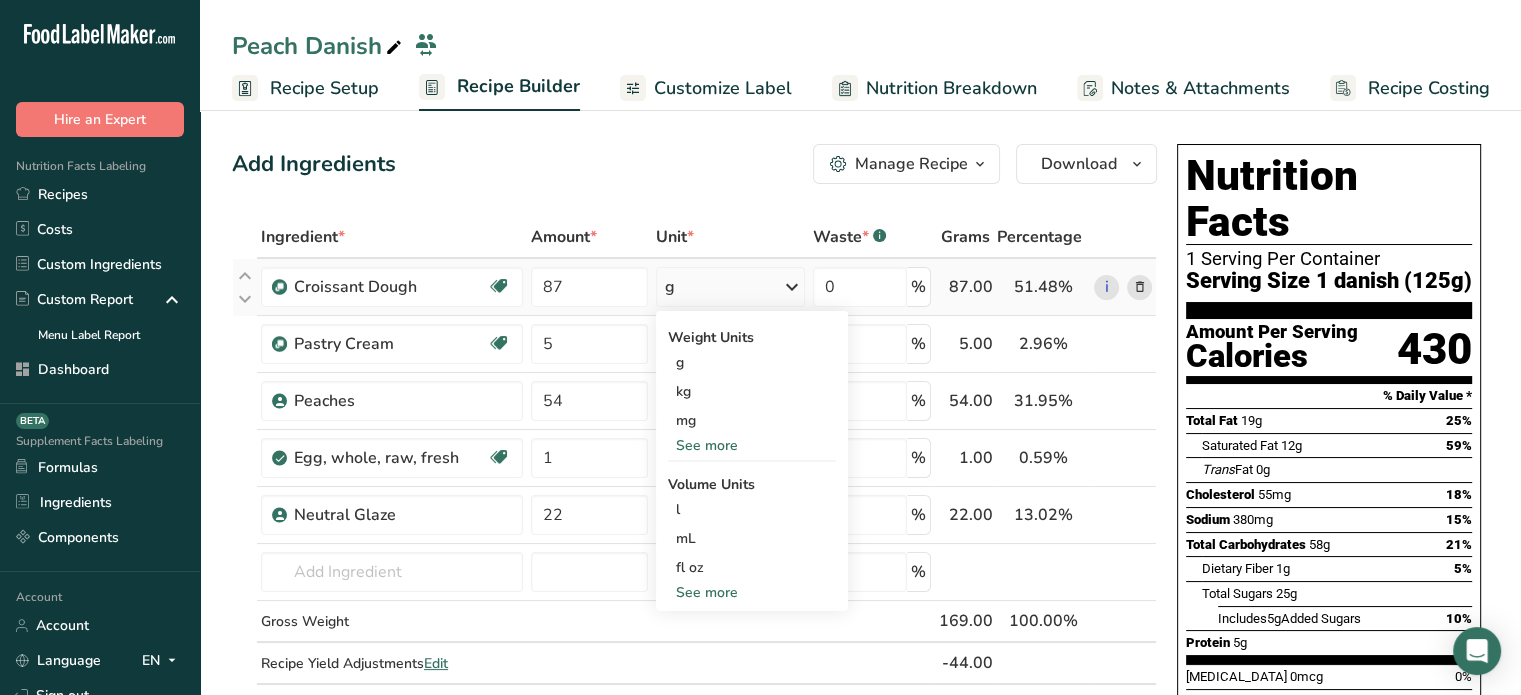 click on "See more" at bounding box center (752, 445) 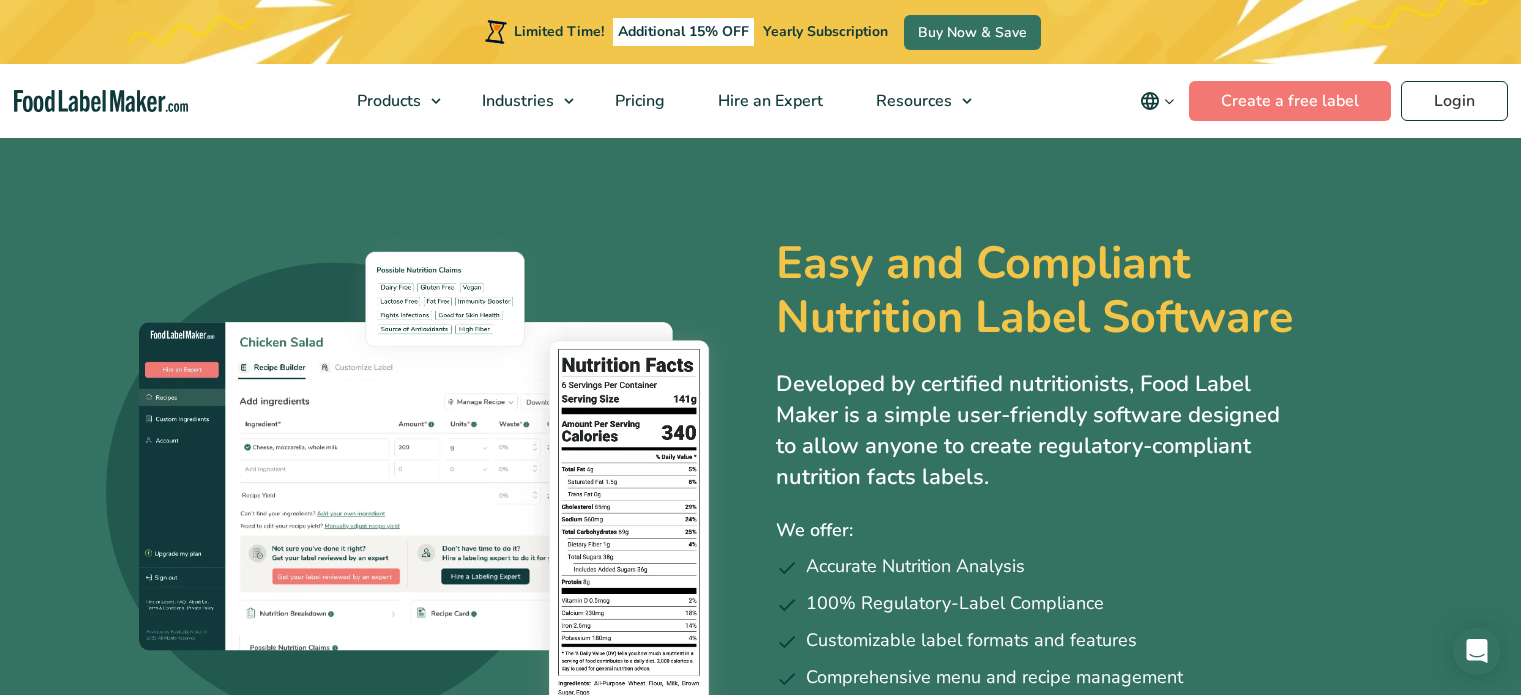 scroll, scrollTop: 0, scrollLeft: 0, axis: both 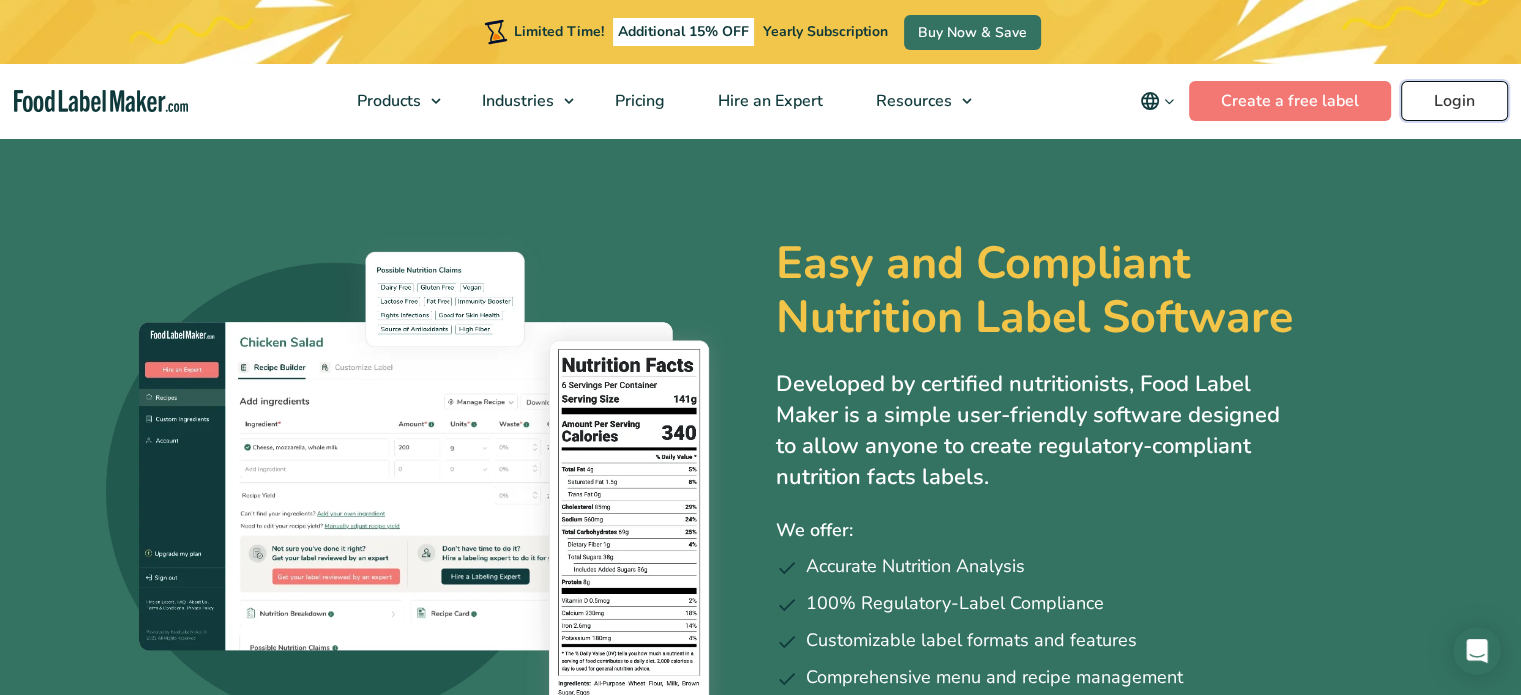 click on "Login" at bounding box center (1454, 101) 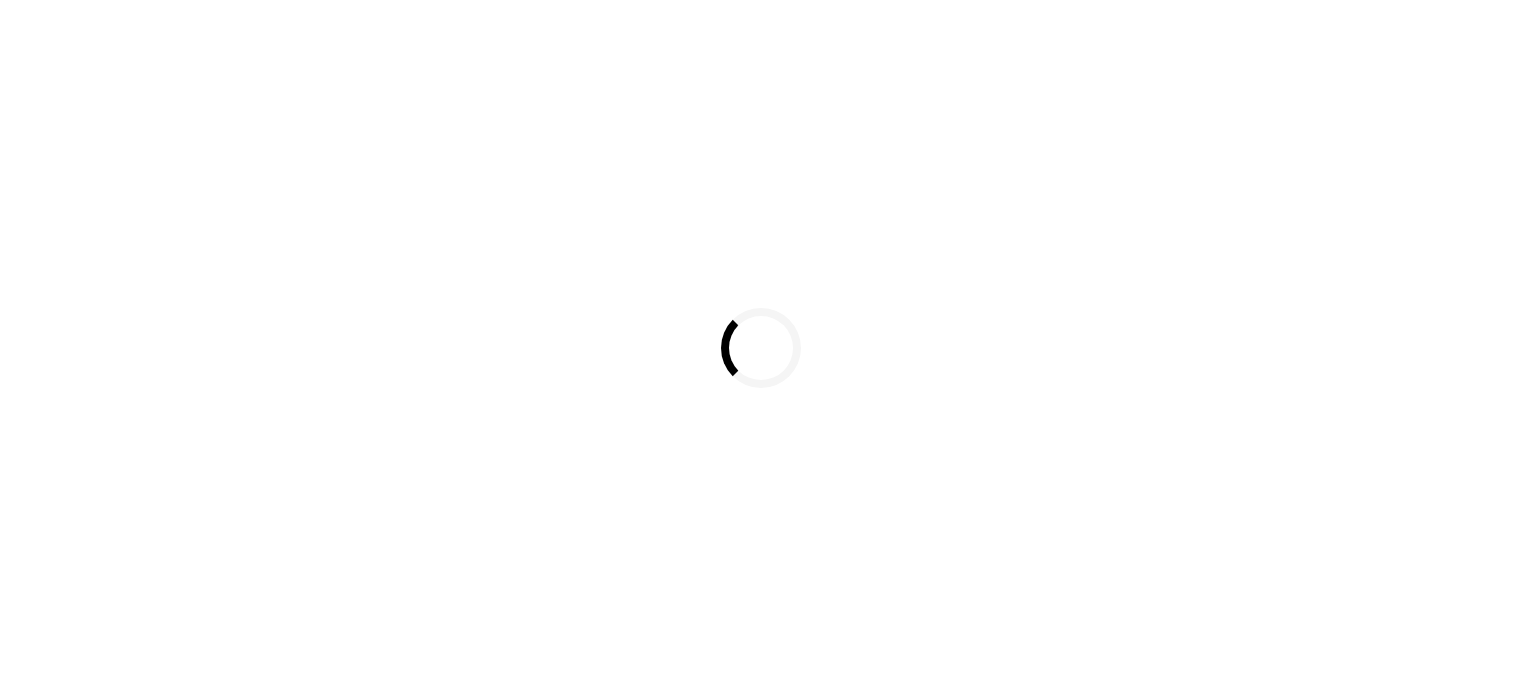 scroll, scrollTop: 0, scrollLeft: 0, axis: both 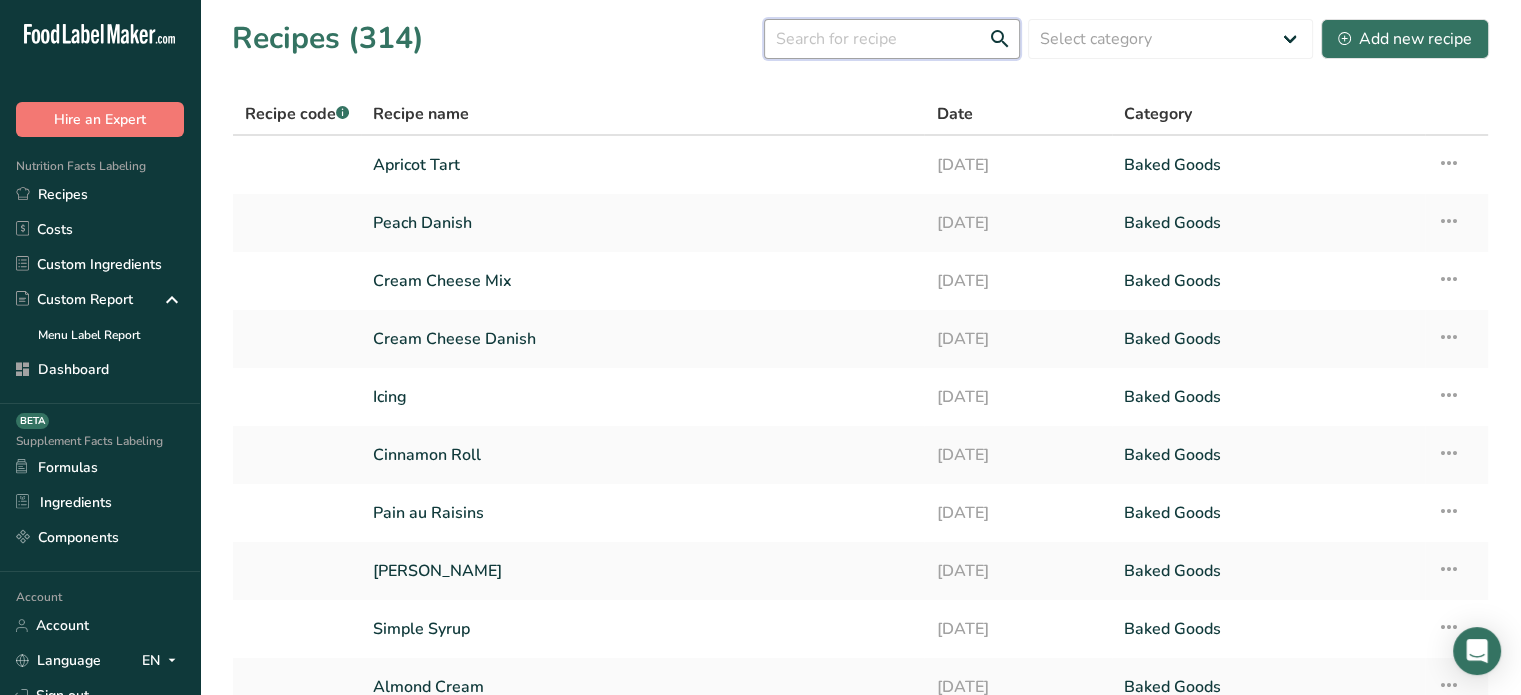 click at bounding box center [892, 39] 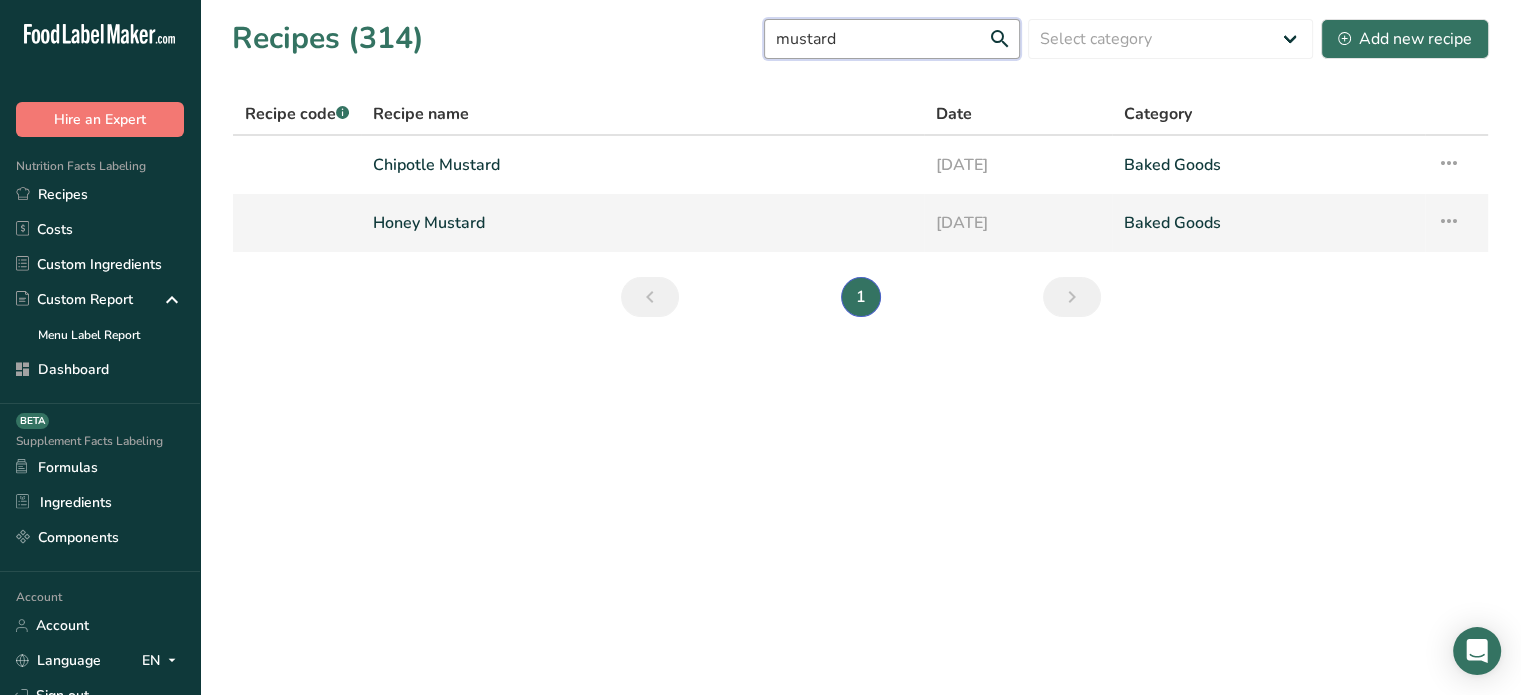 type on "mustard" 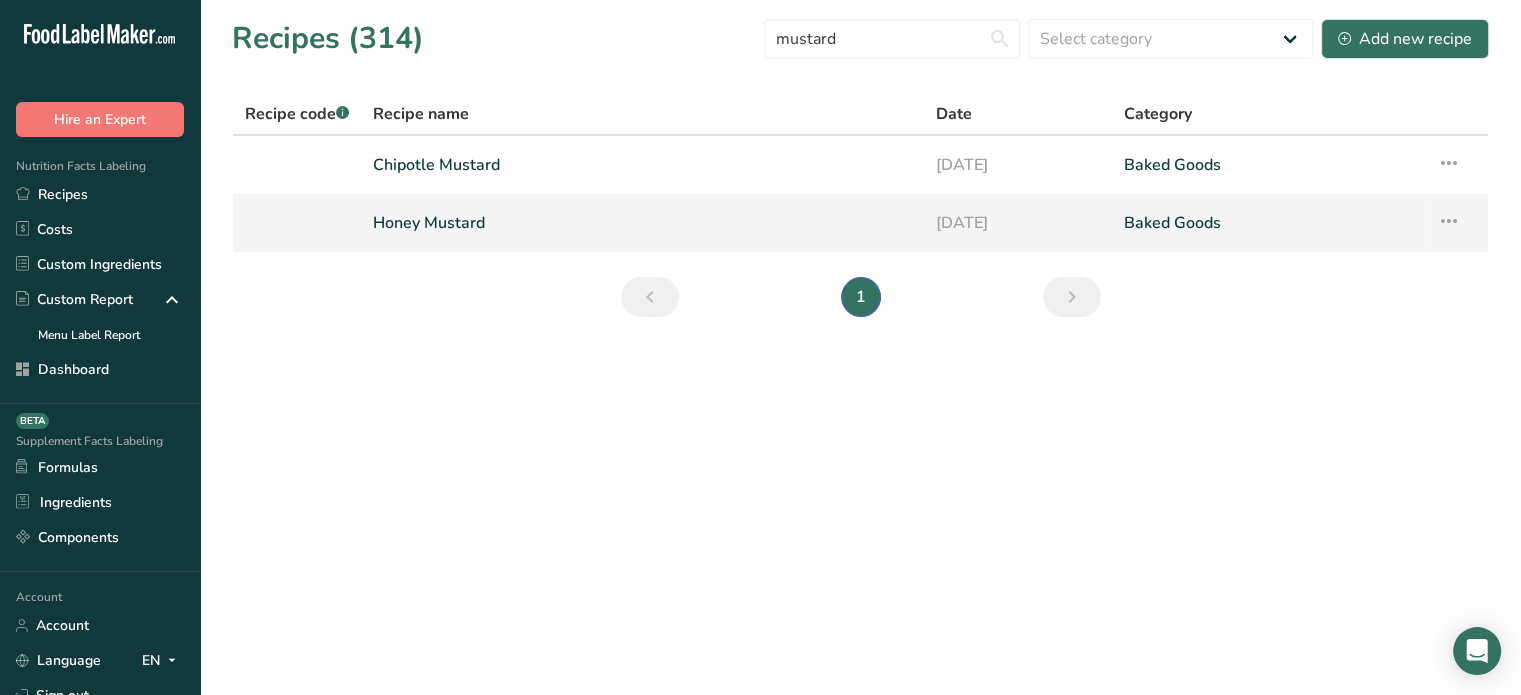 click on "Honey Mustard" at bounding box center (642, 223) 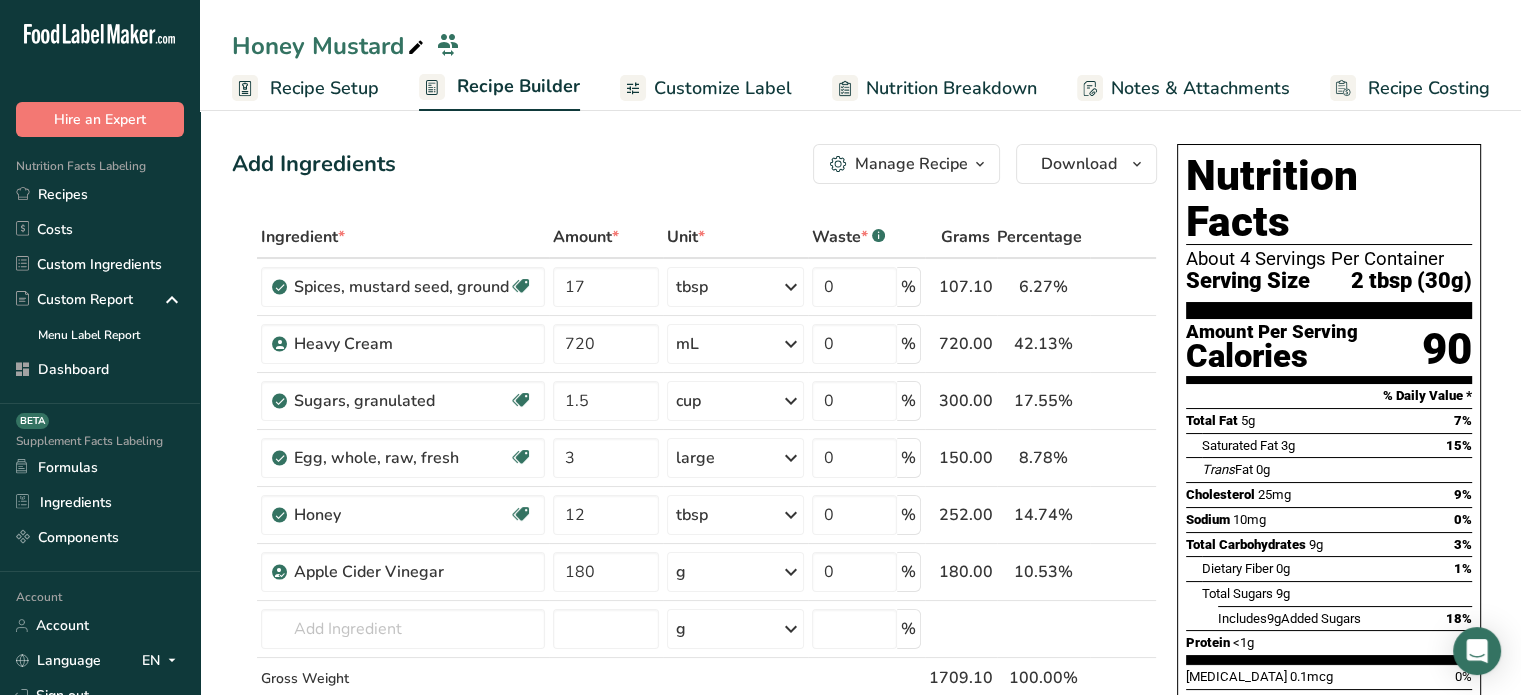 click on "Manage Recipe" at bounding box center (911, 164) 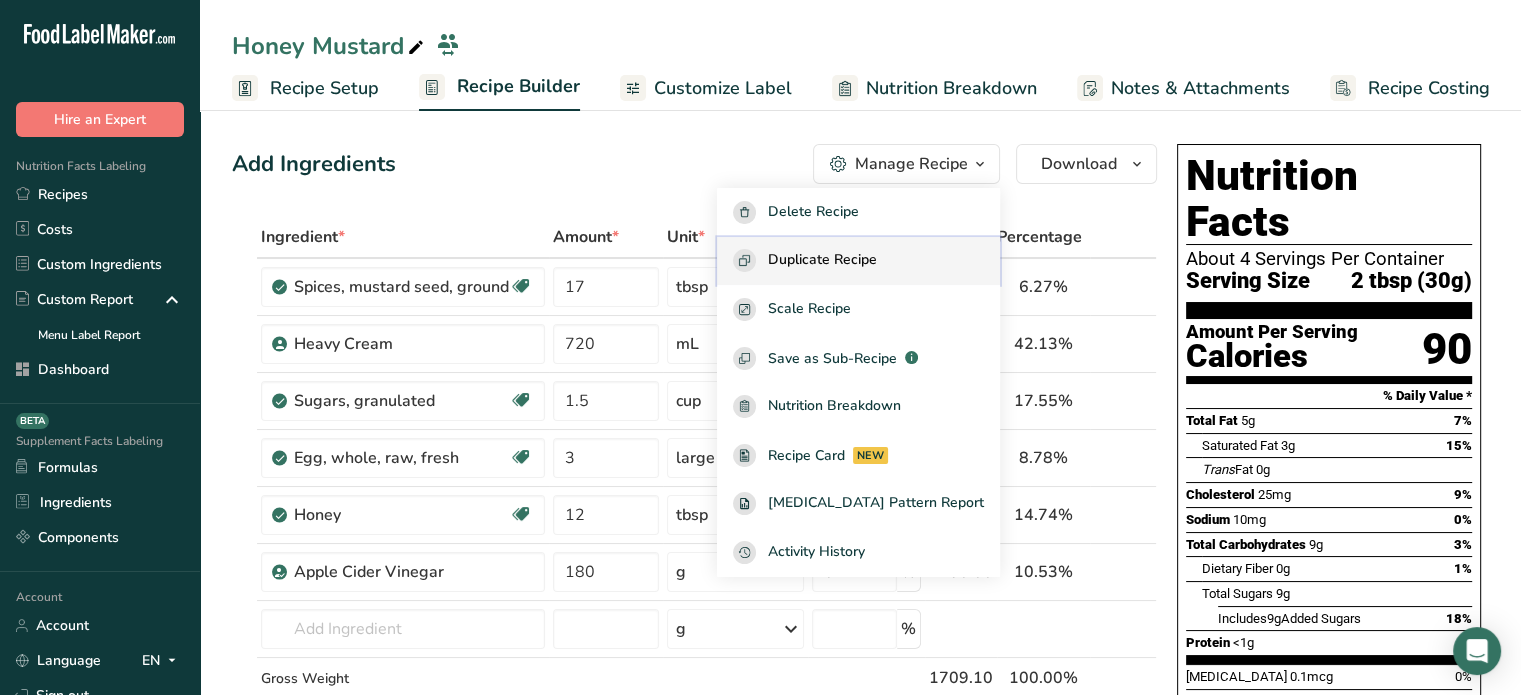click on "Duplicate Recipe" at bounding box center [822, 260] 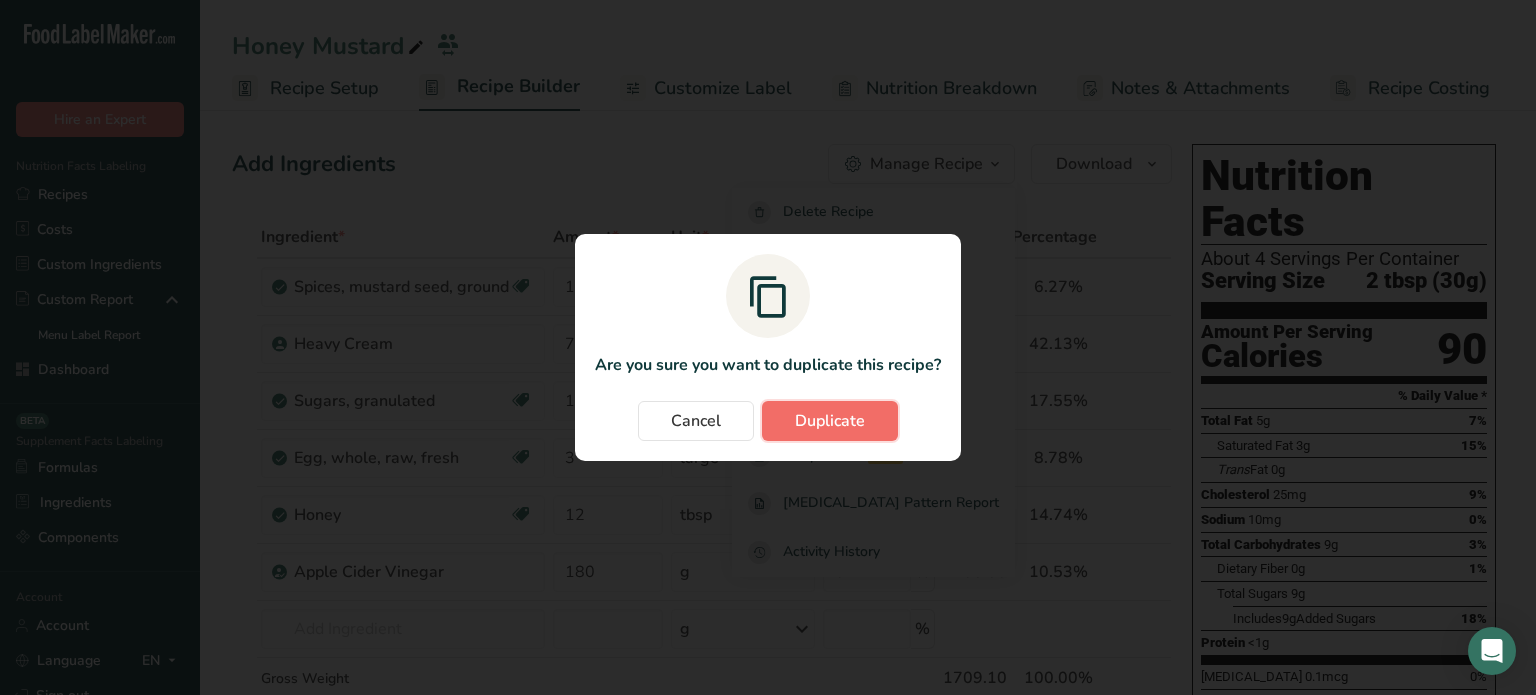 click on "Duplicate" at bounding box center (830, 421) 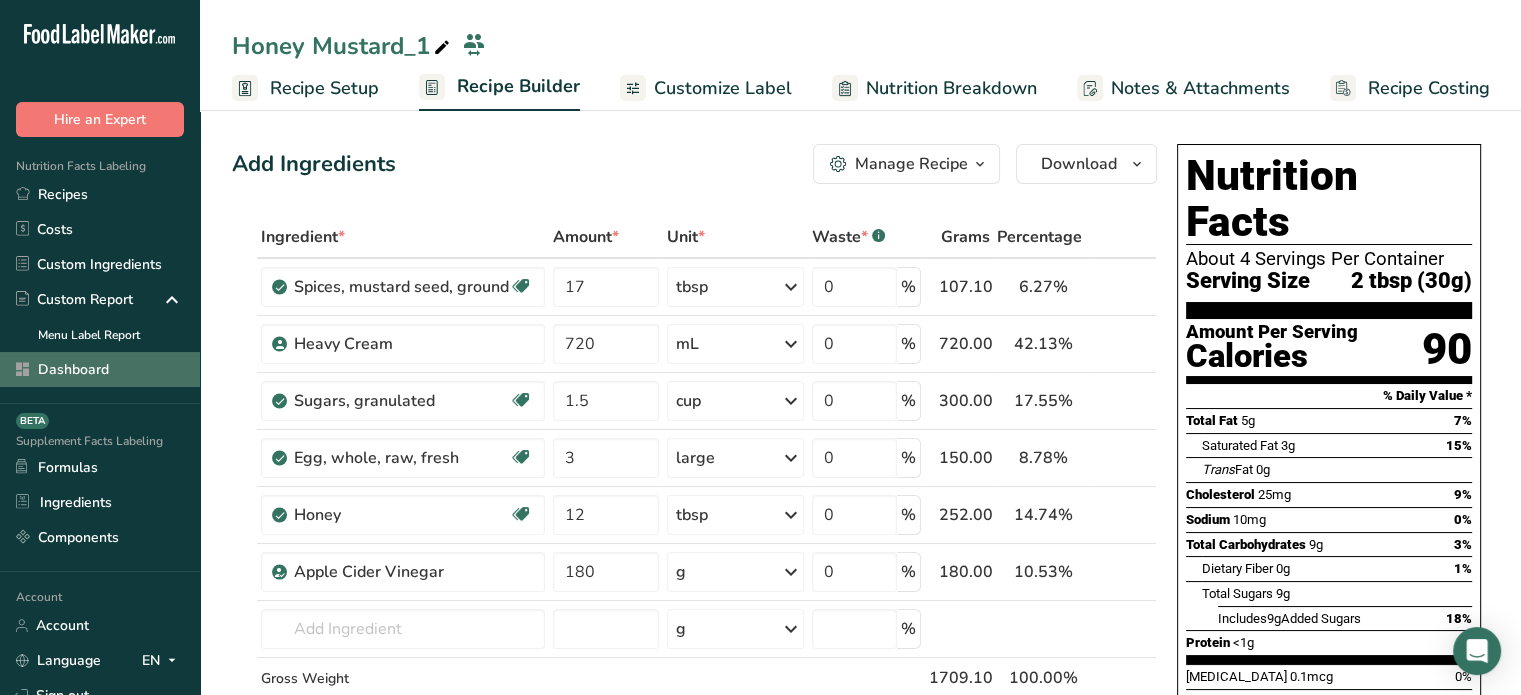 click on "Dashboard" at bounding box center [100, 369] 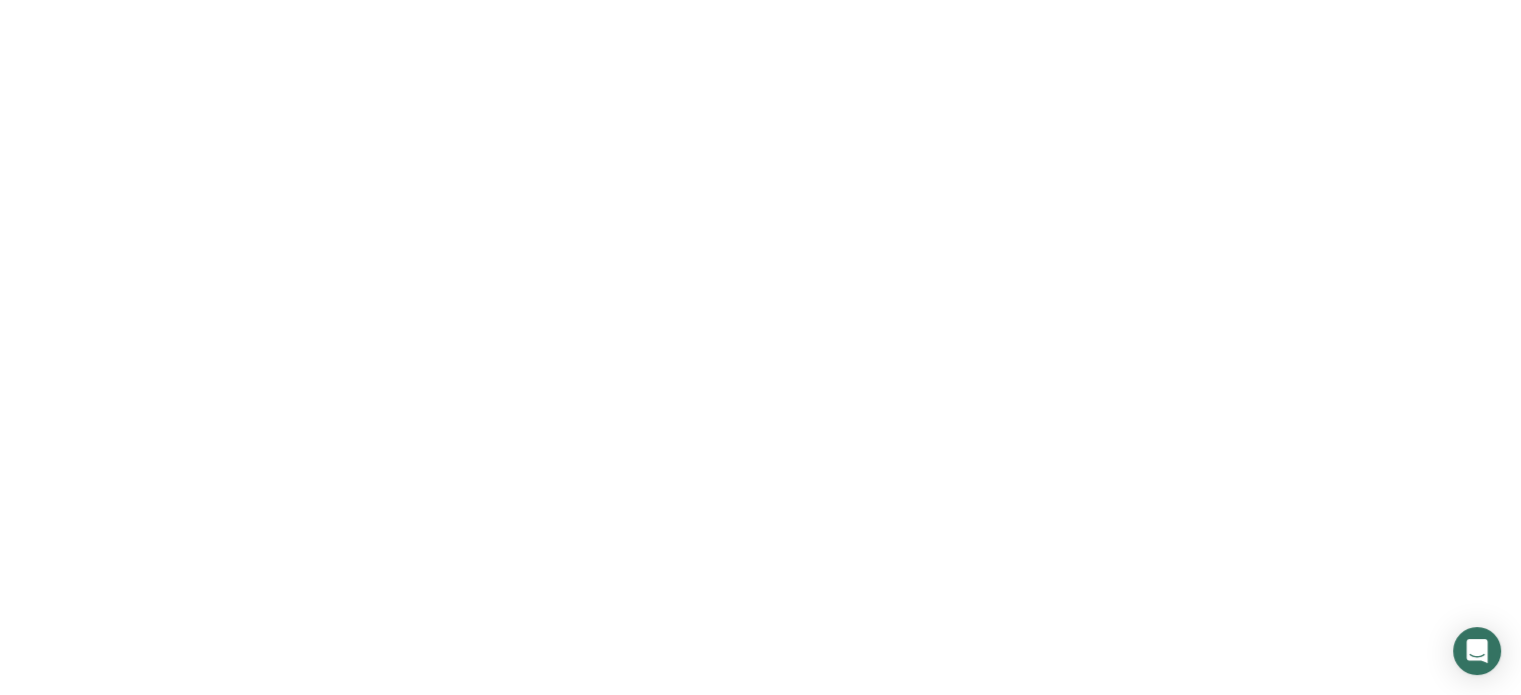 click on "Dashboard" at bounding box center [100, 369] 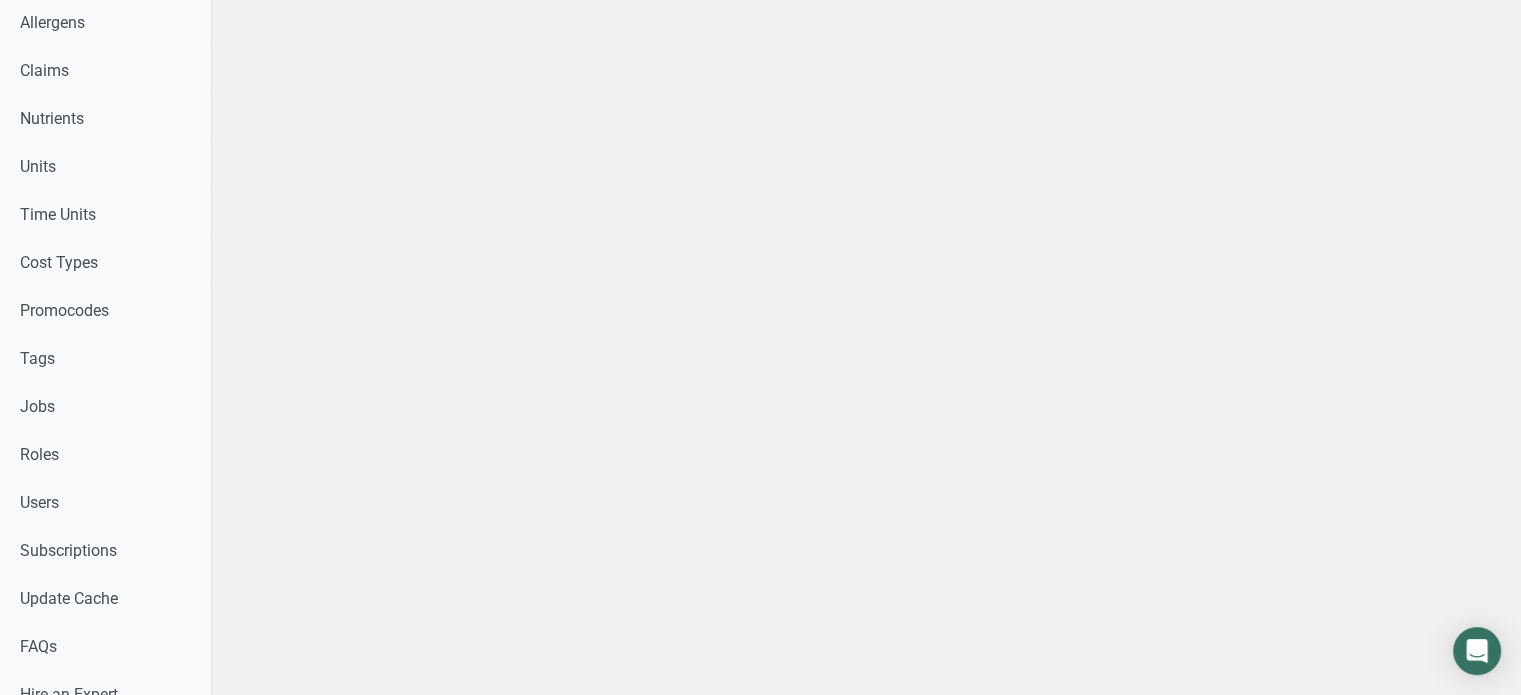 scroll, scrollTop: 824, scrollLeft: 0, axis: vertical 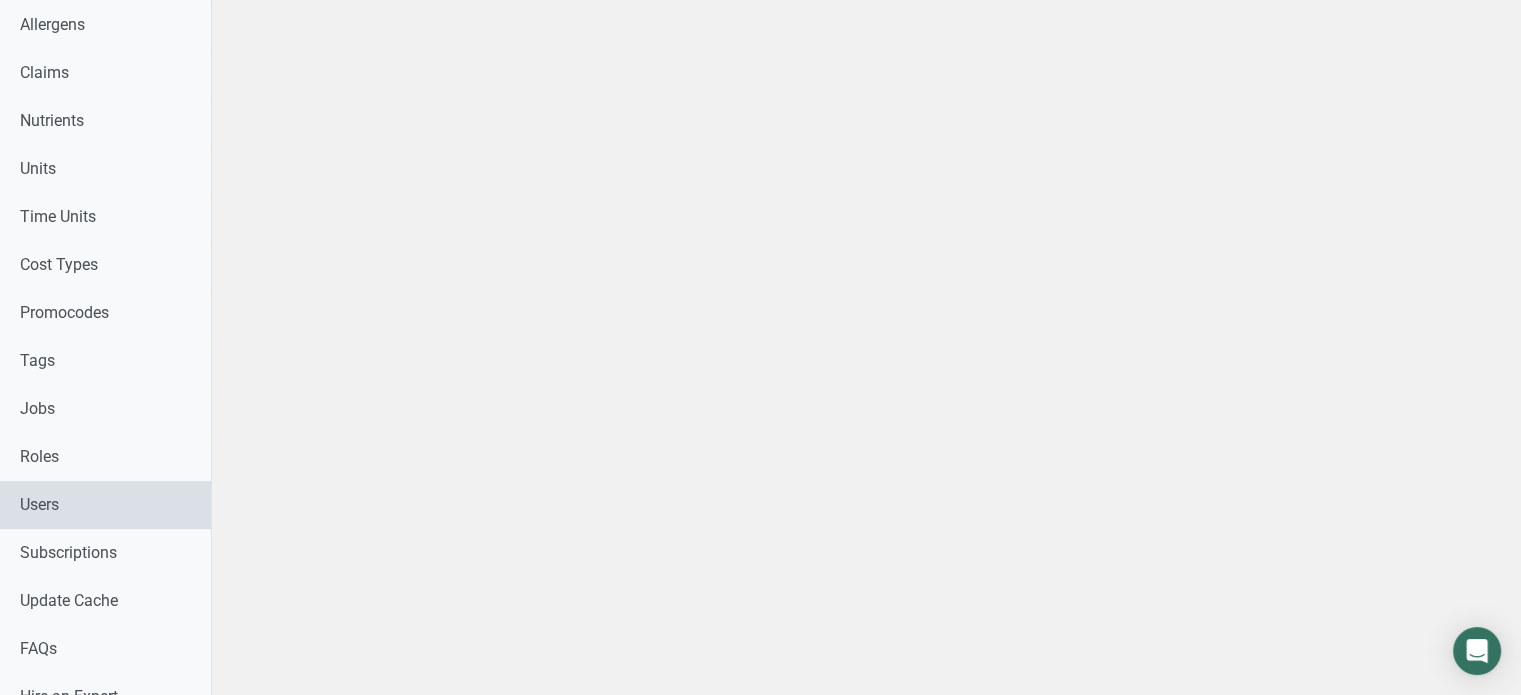 click on "Users" at bounding box center (105, 505) 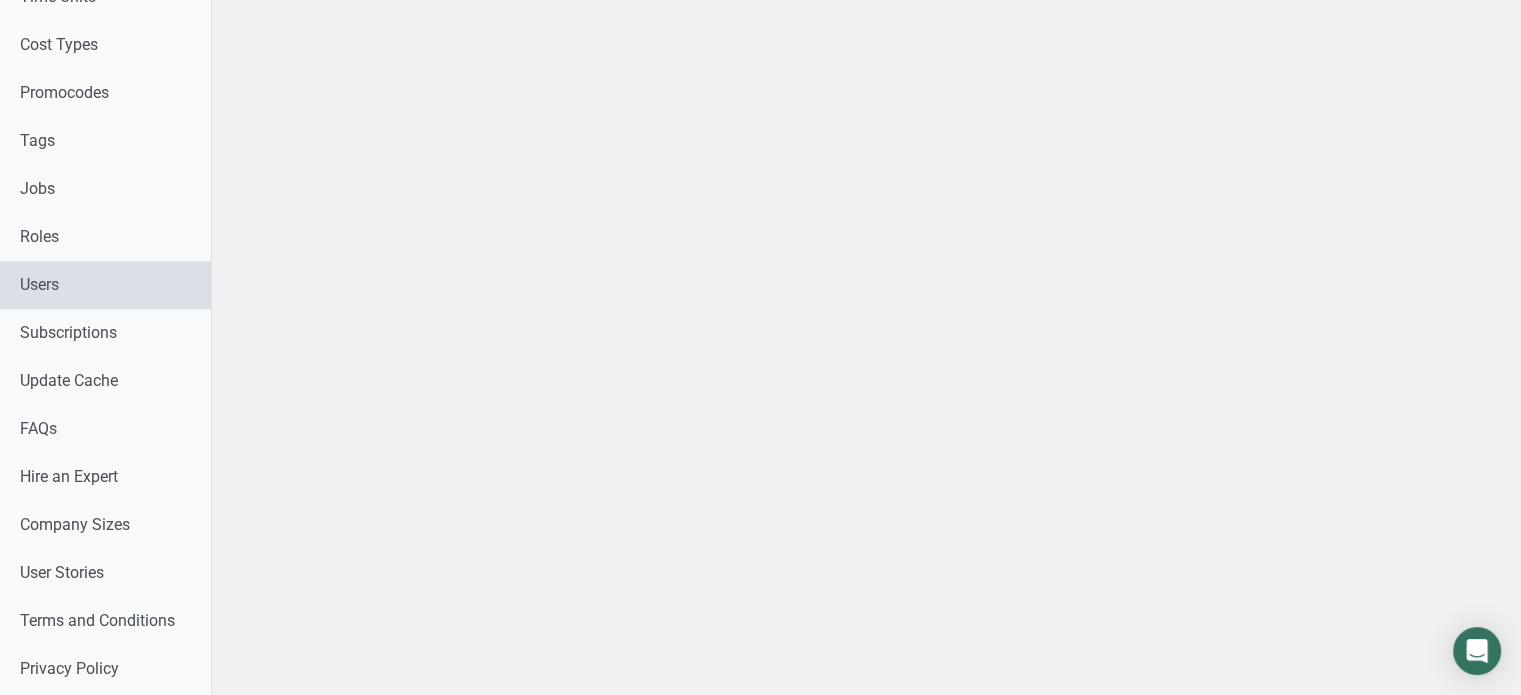 select 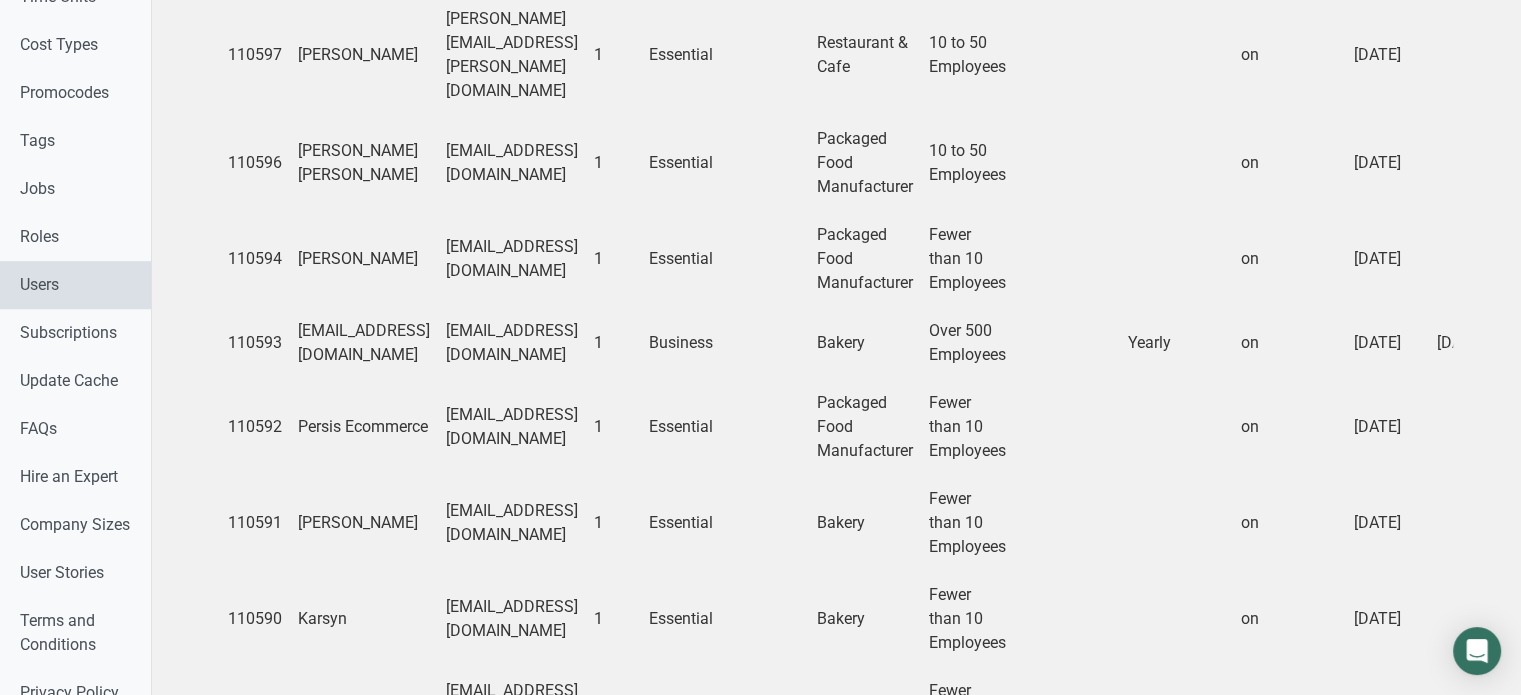 scroll, scrollTop: 33, scrollLeft: 0, axis: vertical 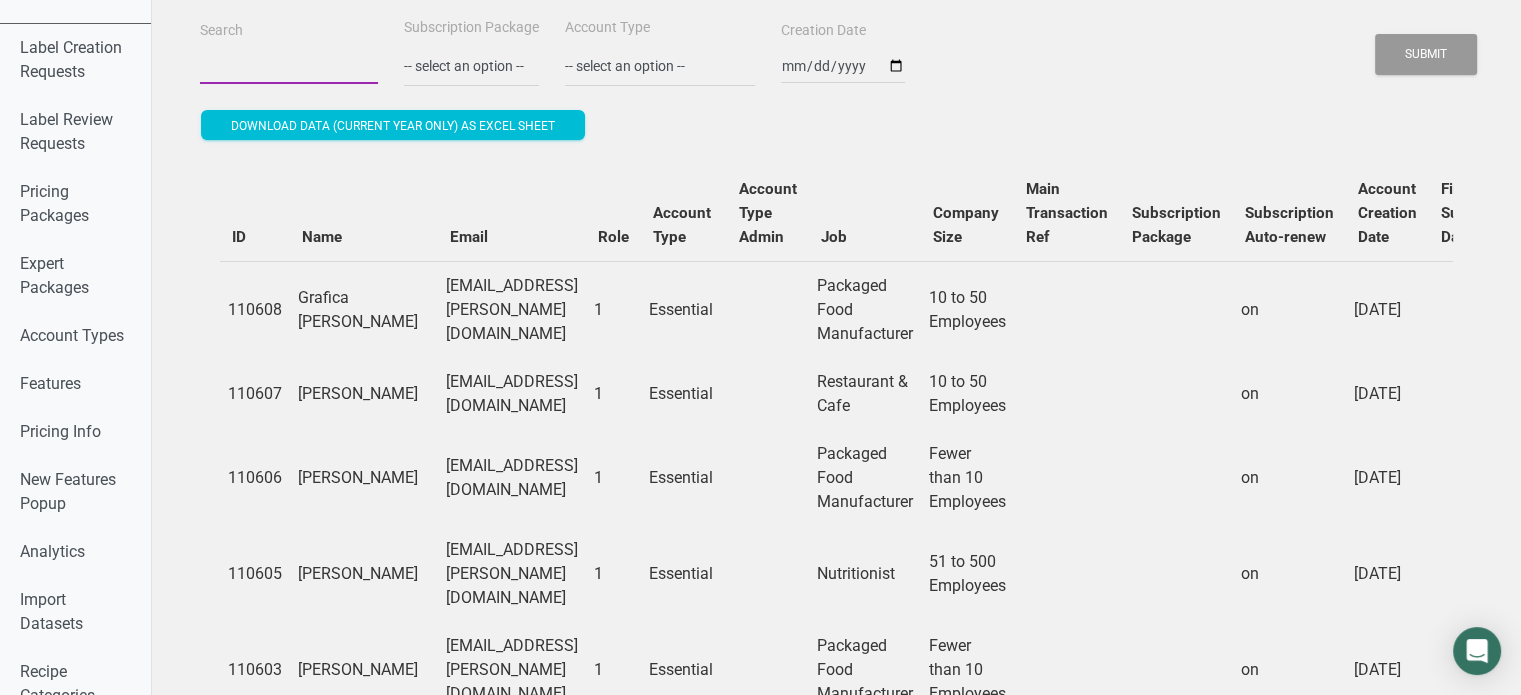click on "Search" at bounding box center (289, 66) 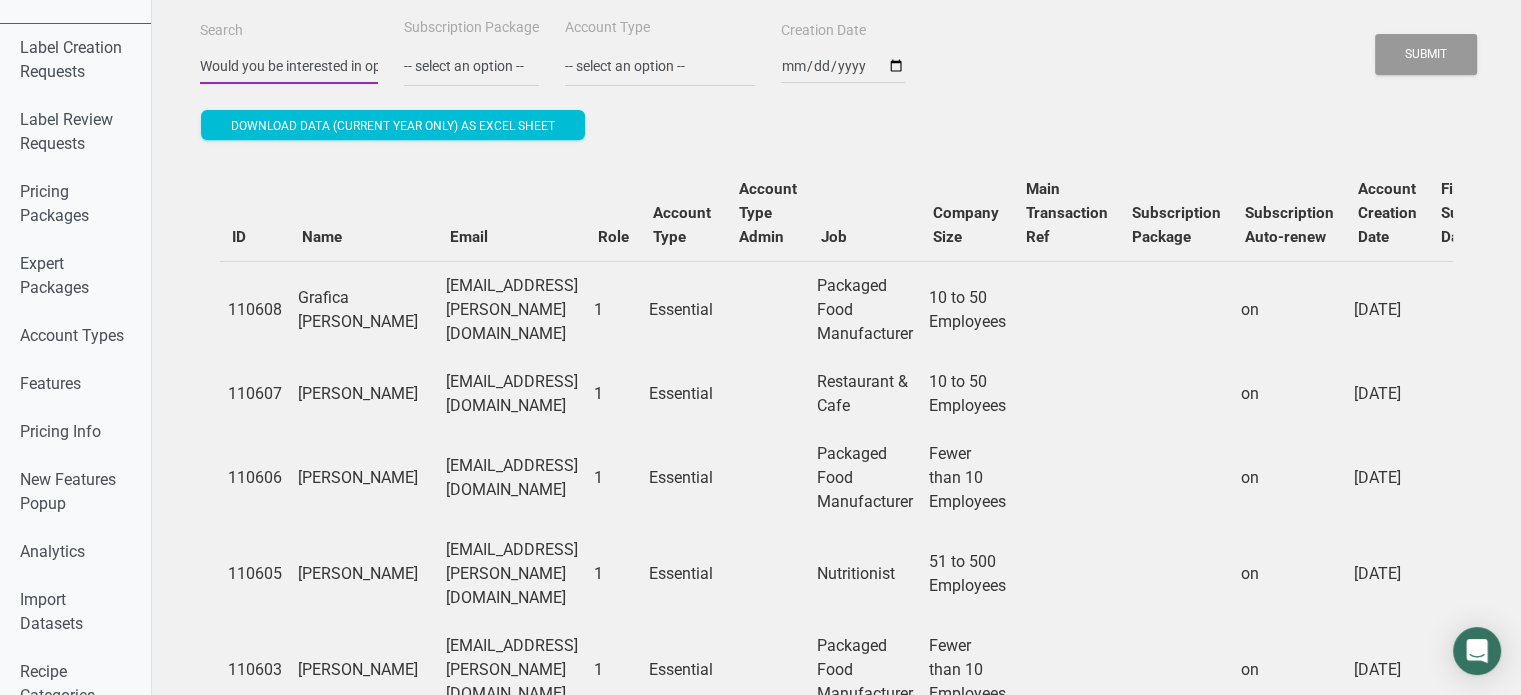 scroll, scrollTop: 0, scrollLeft: 972, axis: horizontal 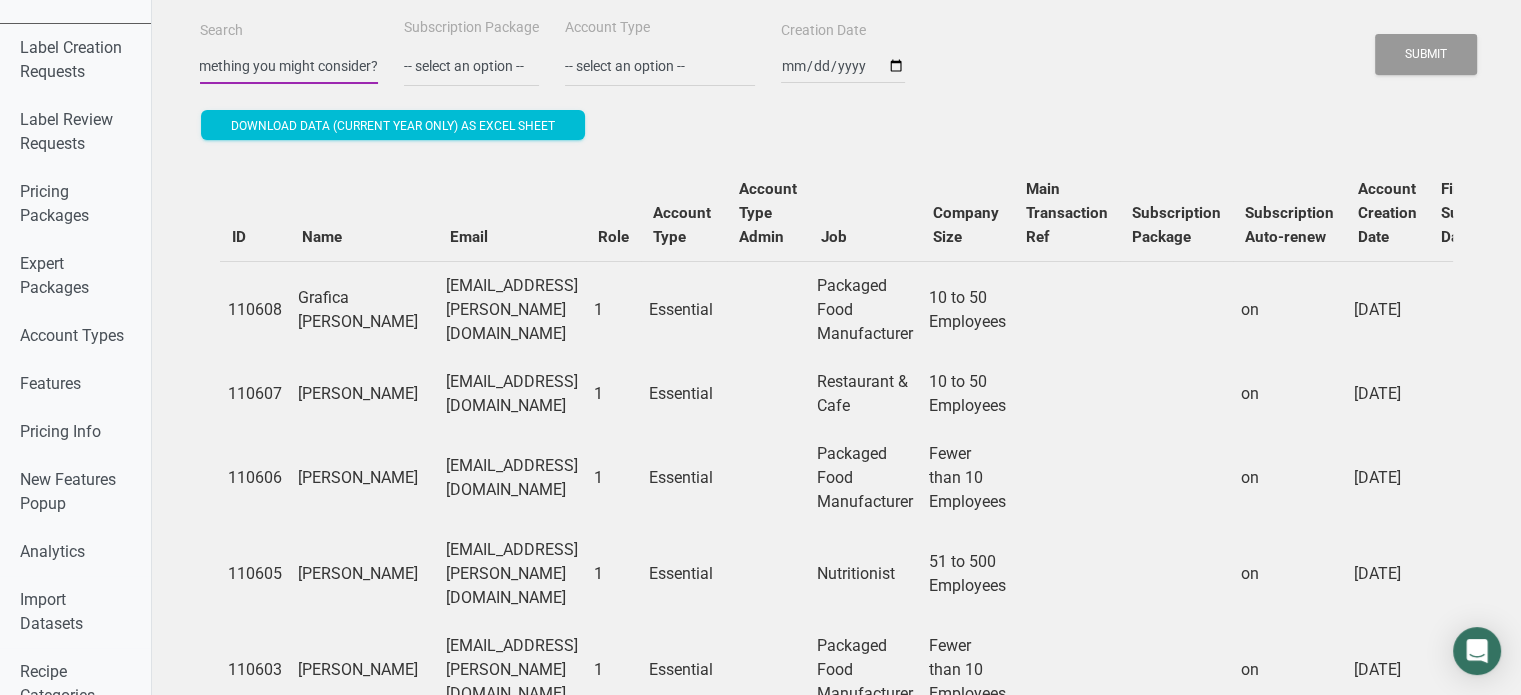 click on "Would you be interested in opting for our yearly plans? We are currently offering a limited time 15% discount on all yearly packages. Let me know if this something you might consider?" at bounding box center [289, 66] 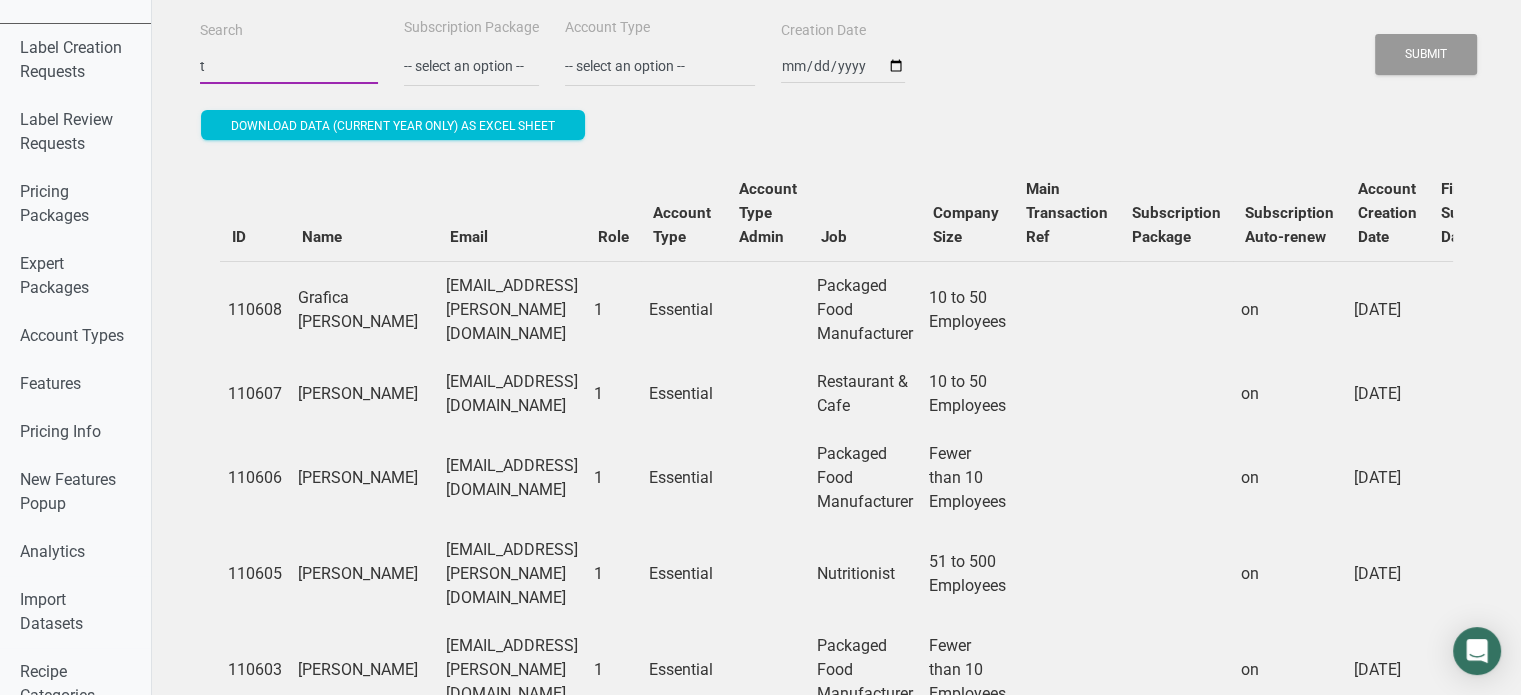 scroll, scrollTop: 0, scrollLeft: 0, axis: both 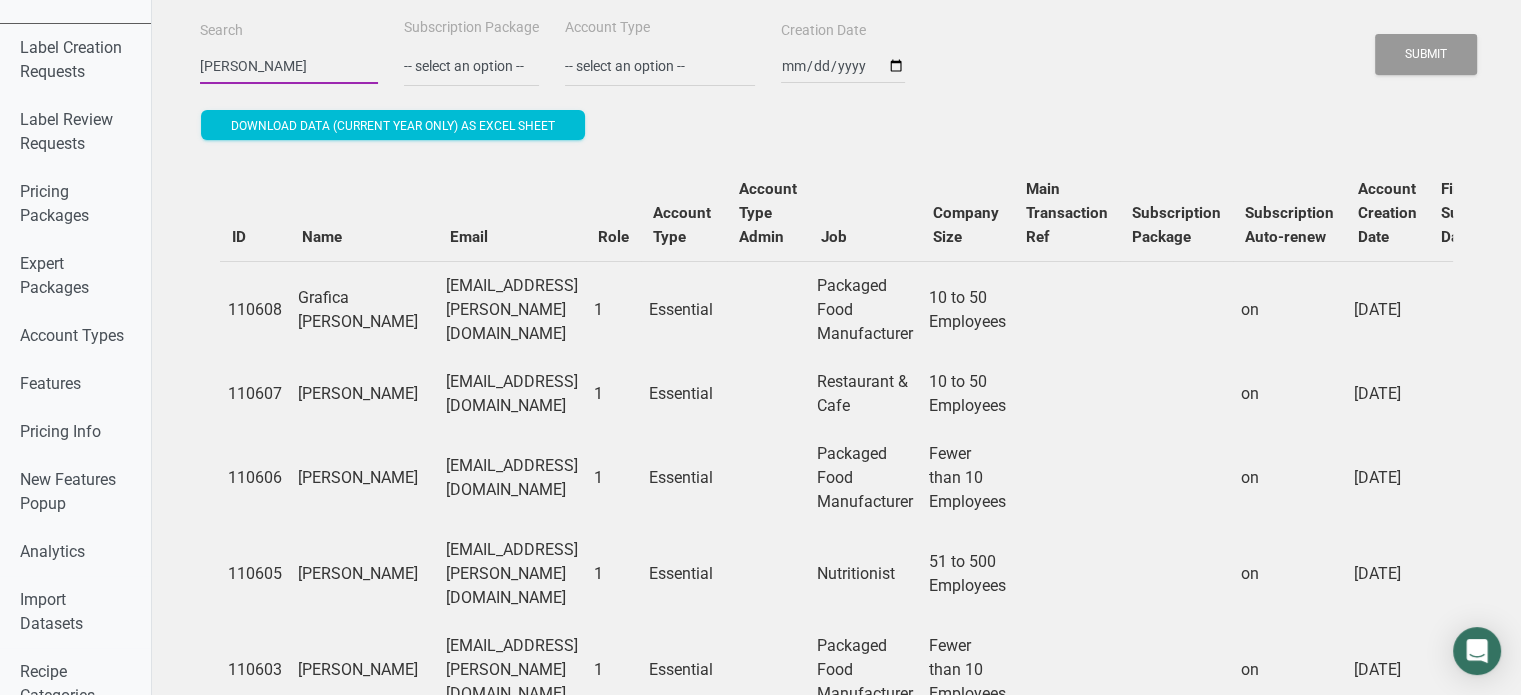 click on "Submit" at bounding box center (1426, 54) 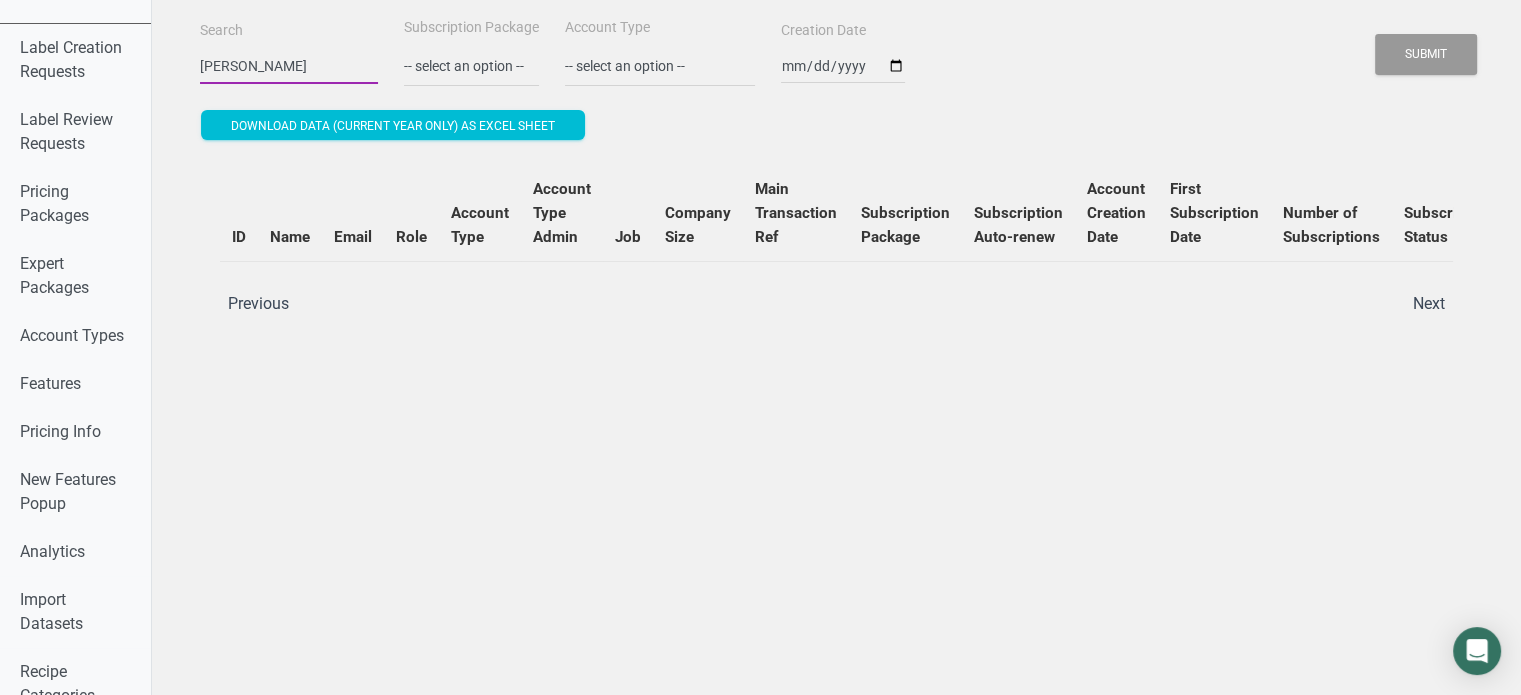 click on "taylor dager" at bounding box center [289, 66] 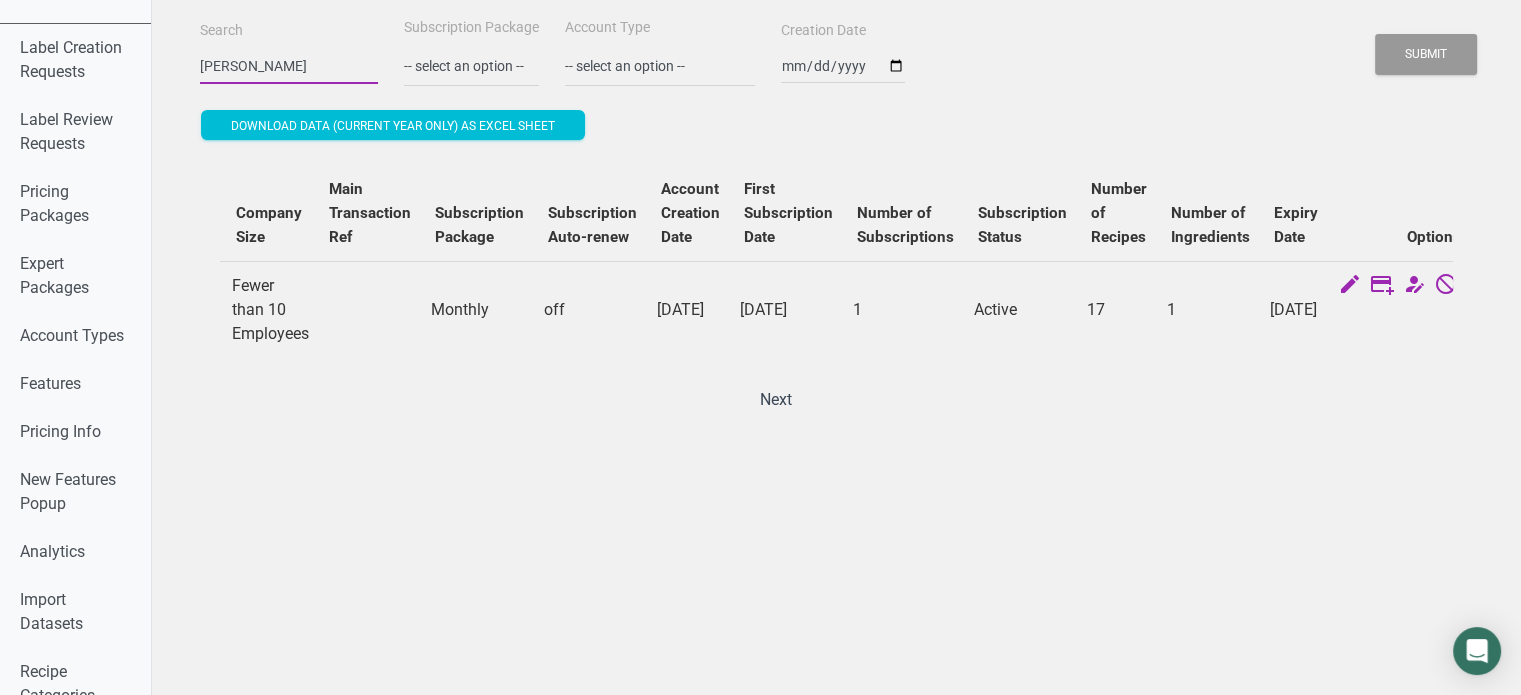 scroll, scrollTop: 0, scrollLeft: 0, axis: both 